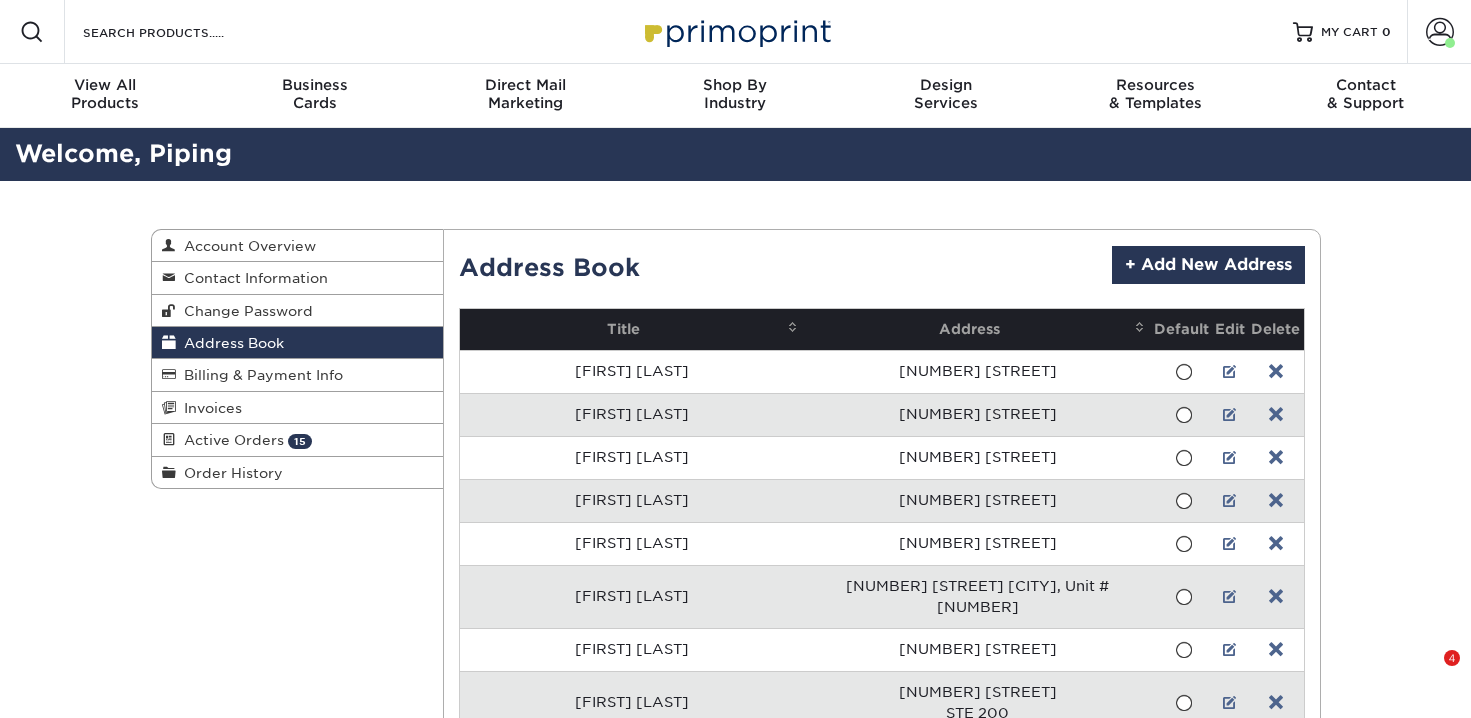 scroll, scrollTop: 4656, scrollLeft: 0, axis: vertical 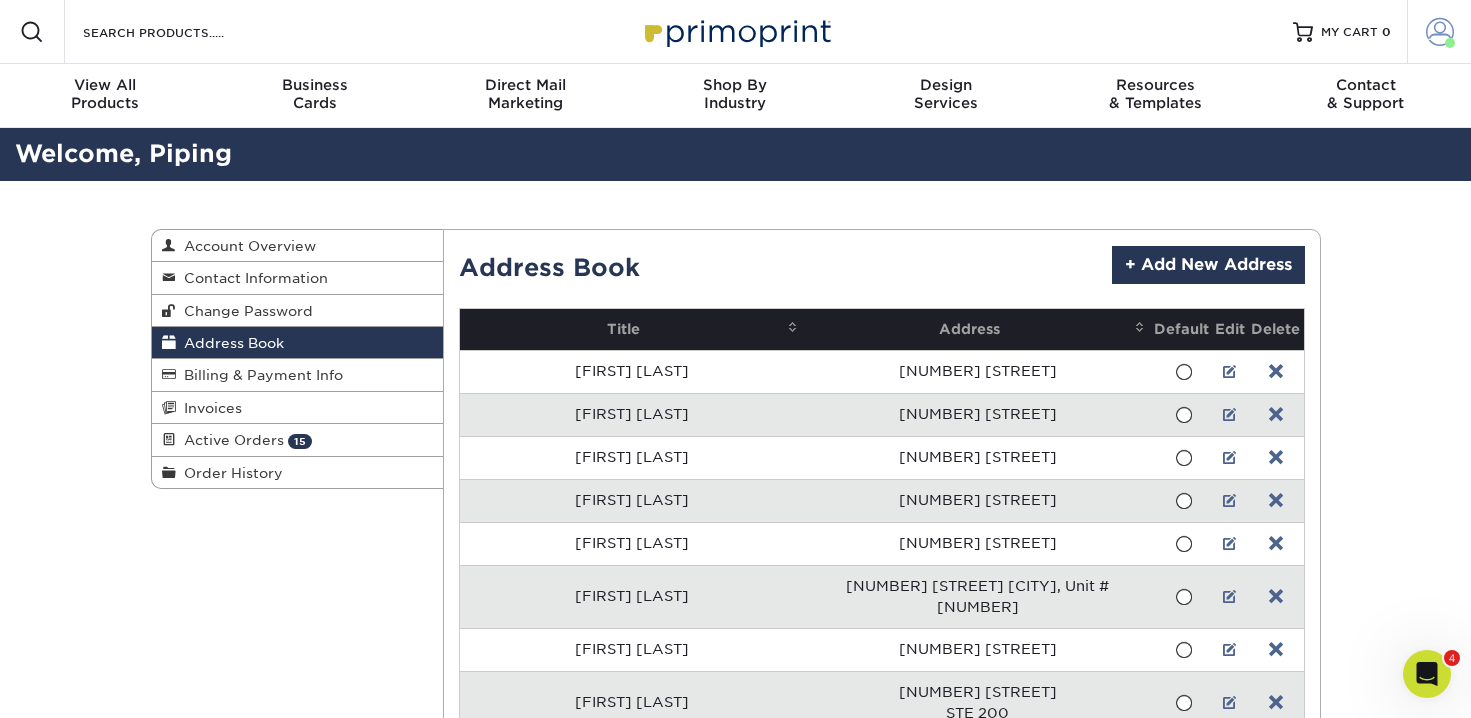click at bounding box center [1440, 32] 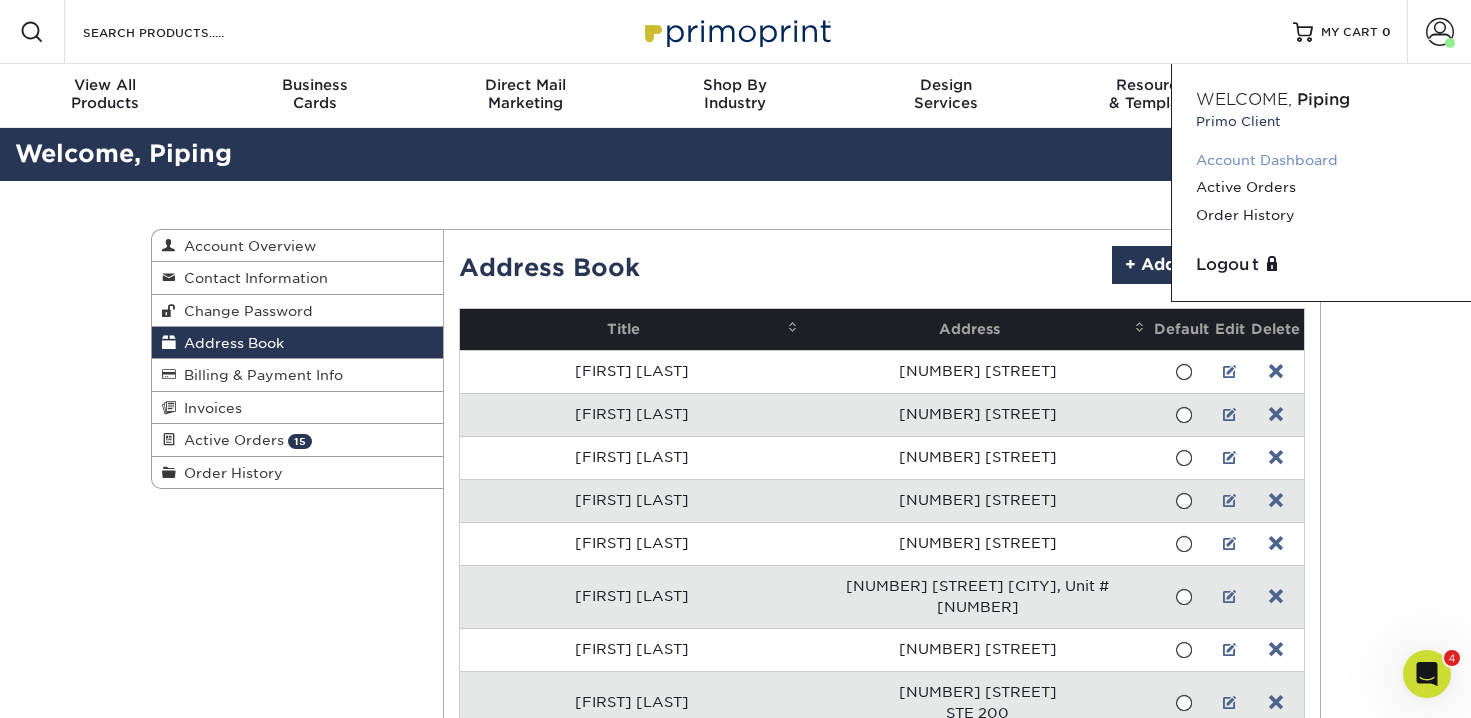 click on "Account Dashboard" at bounding box center [1321, 160] 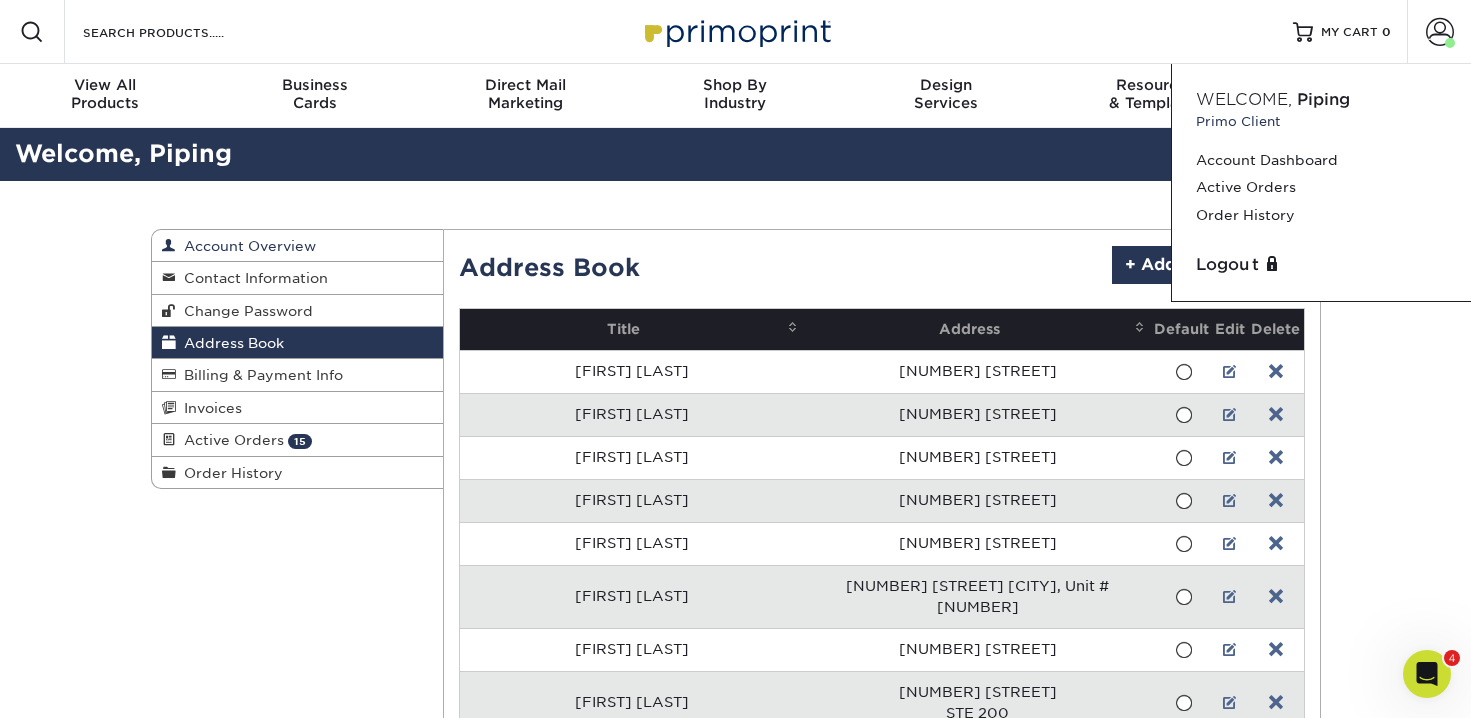 click on "Account Overview" at bounding box center [246, 246] 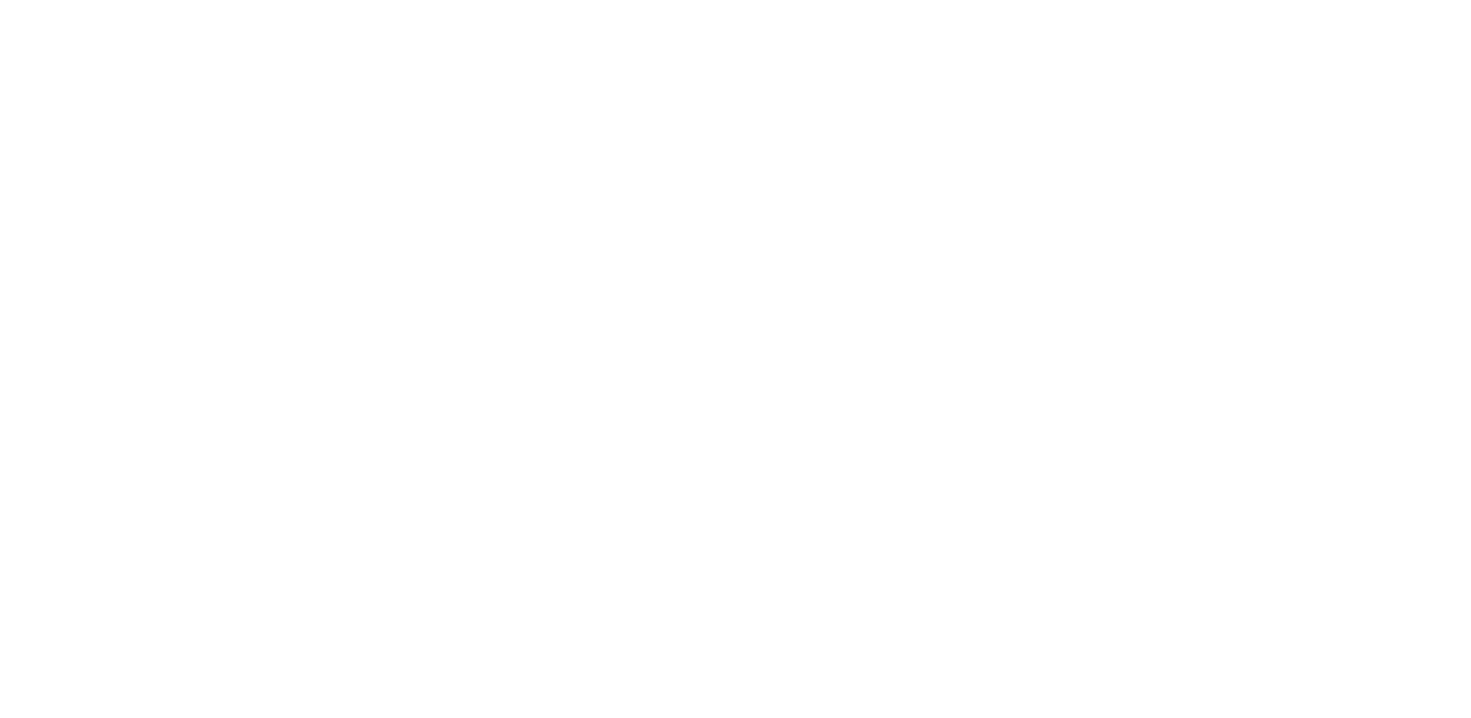 scroll, scrollTop: 0, scrollLeft: 0, axis: both 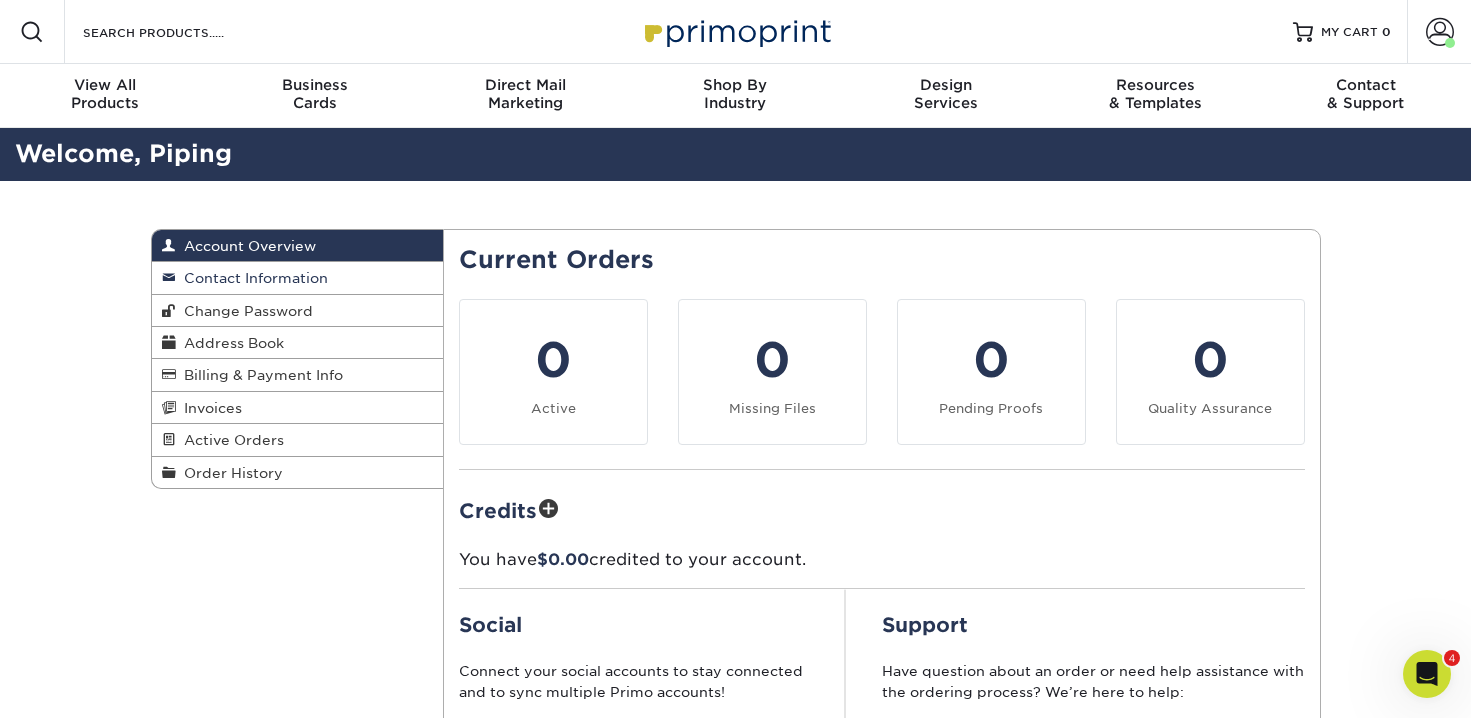click on "Contact Information" at bounding box center (252, 278) 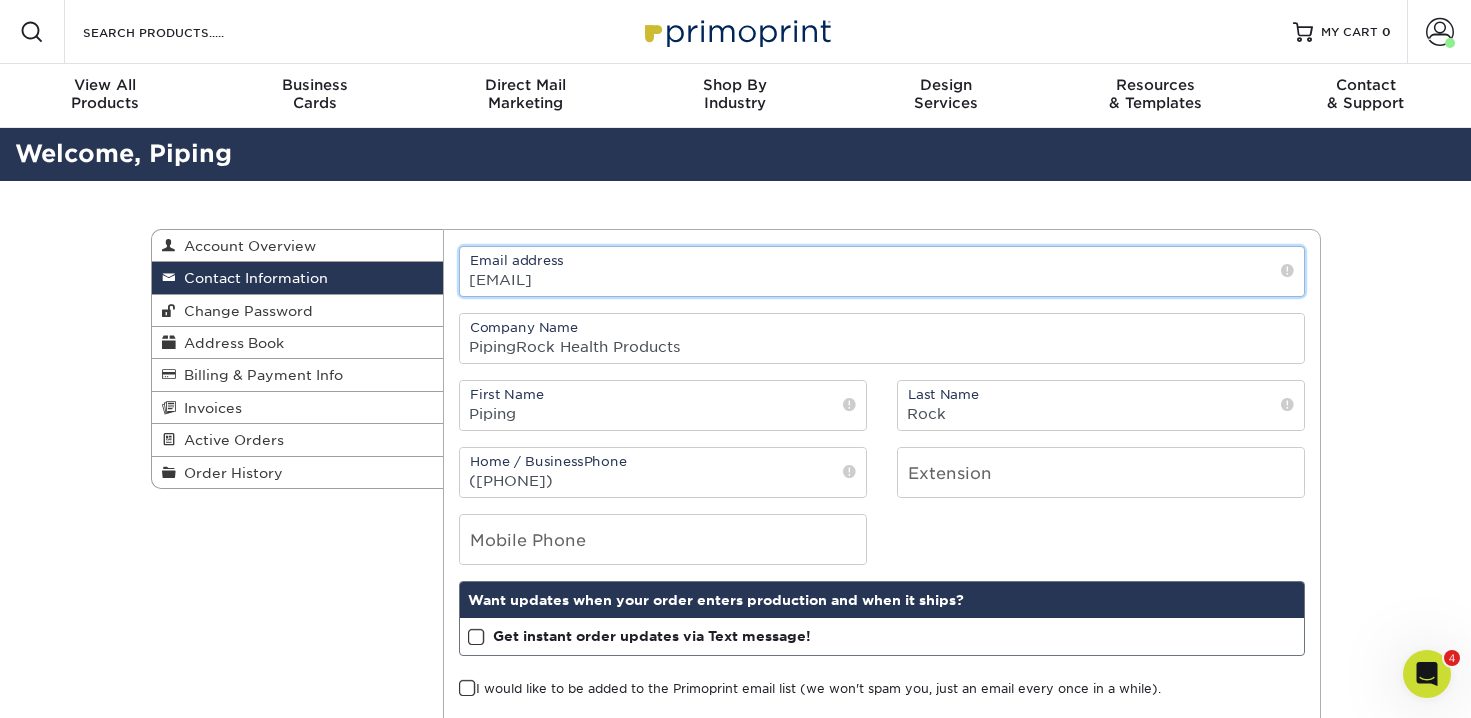 drag, startPoint x: 684, startPoint y: 281, endPoint x: 444, endPoint y: 268, distance: 240.35182 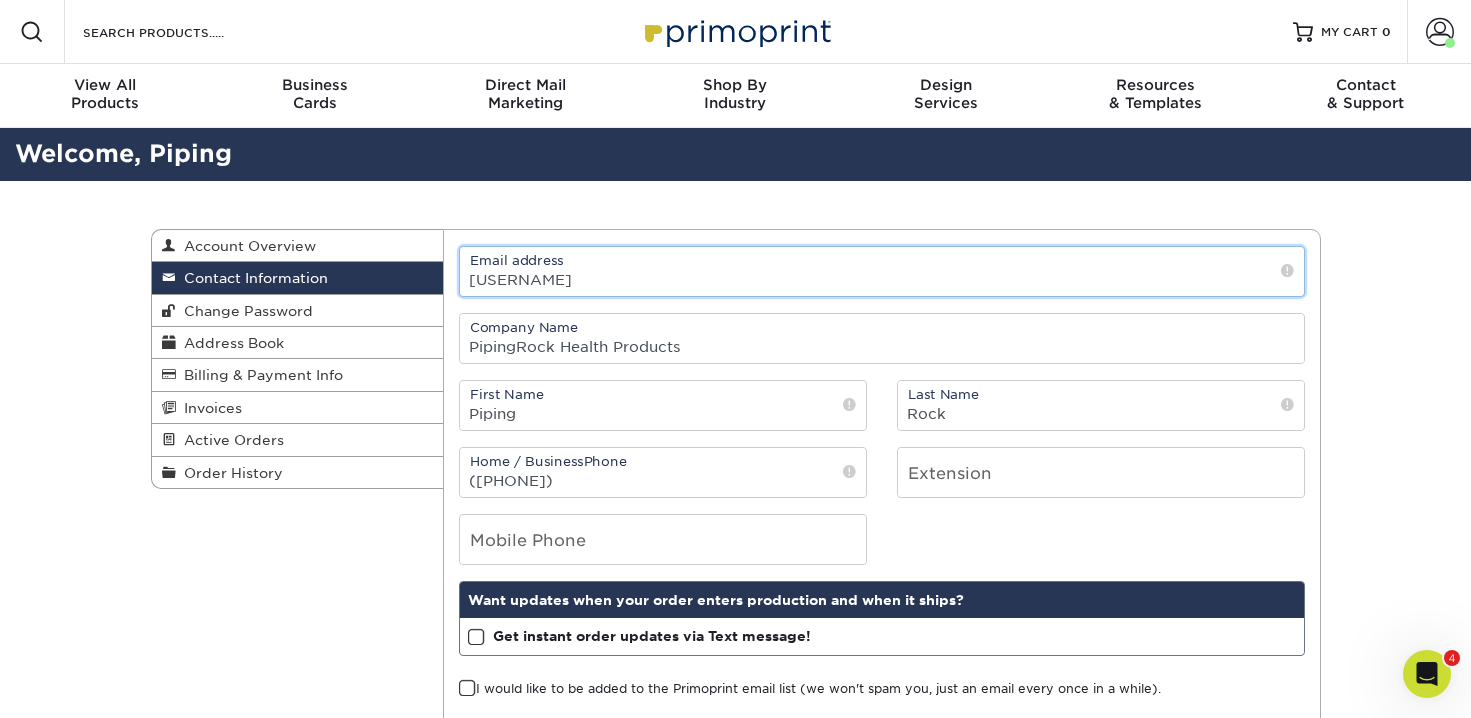 type on "gcarrillo@pipingrock.com" 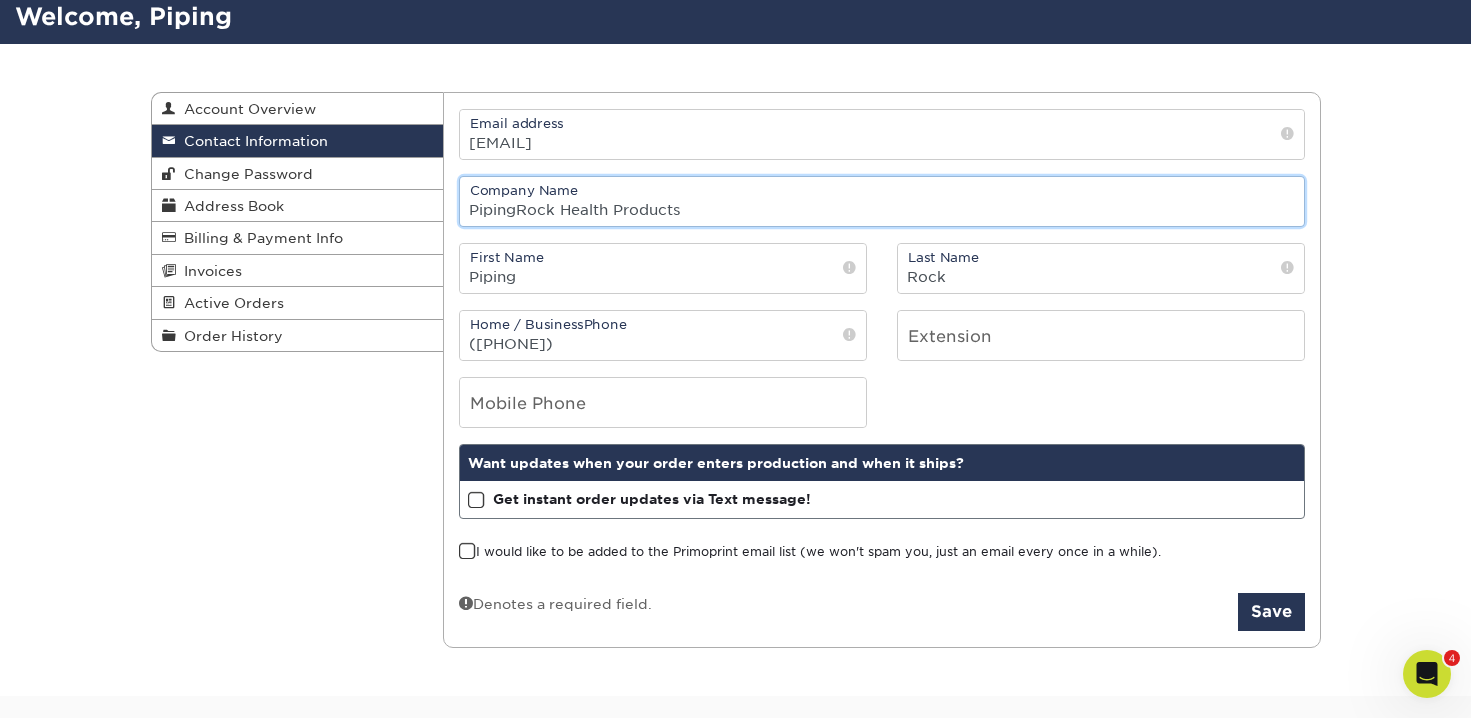 scroll, scrollTop: 184, scrollLeft: 0, axis: vertical 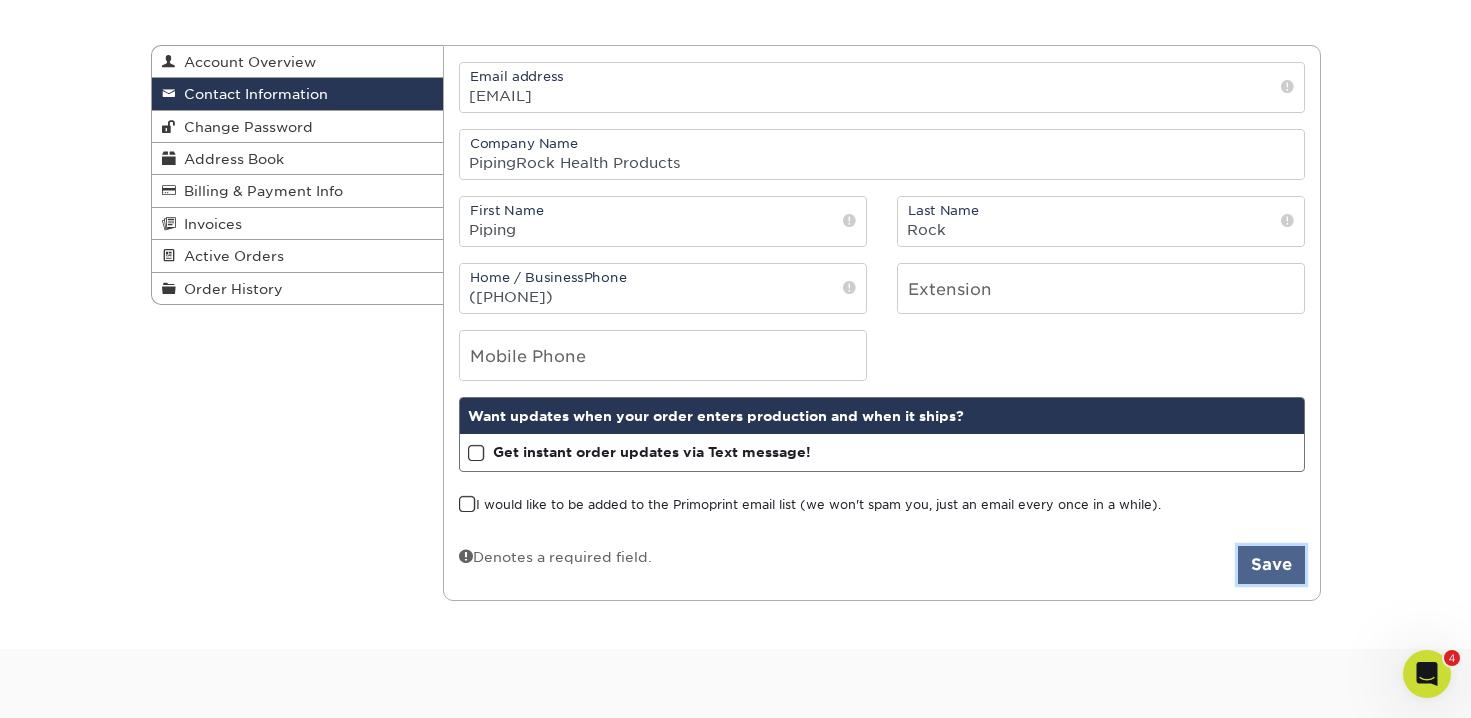 click on "Save" at bounding box center (1271, 565) 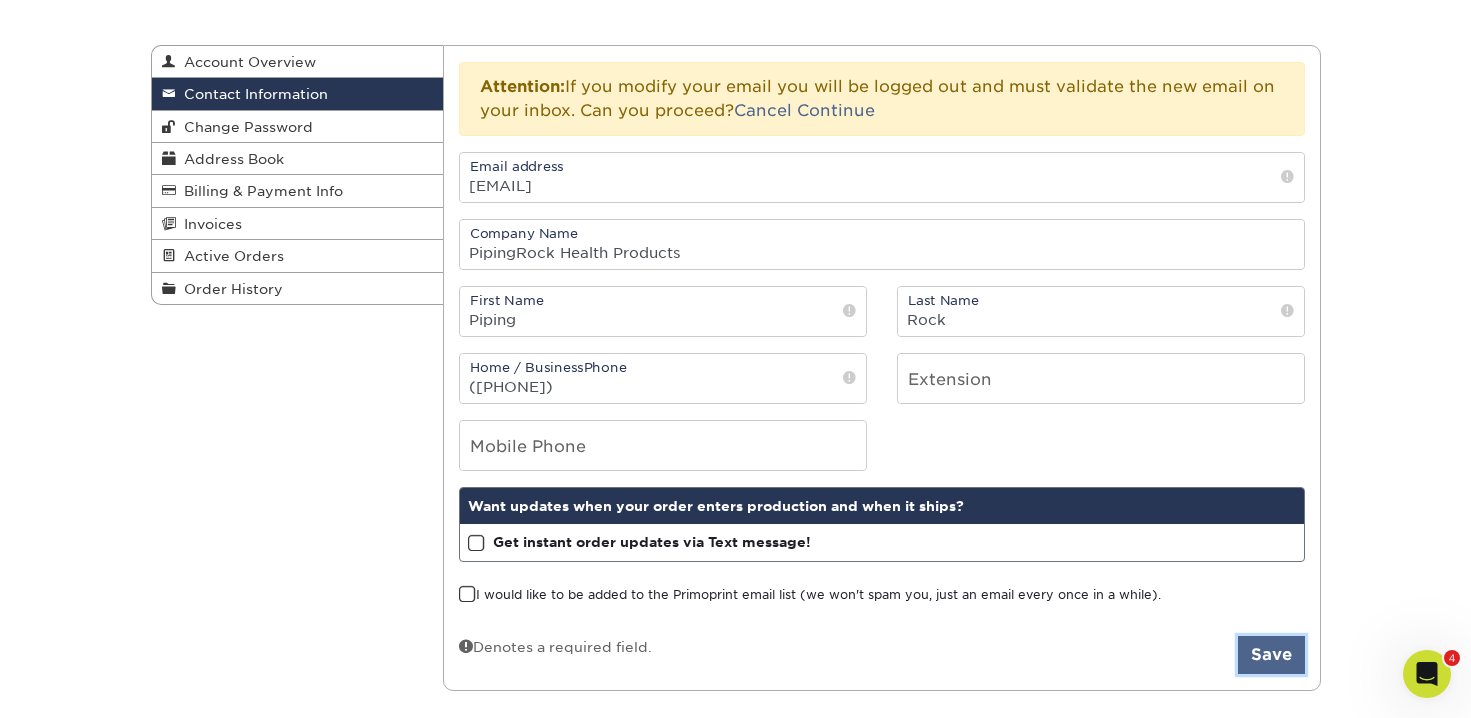 click on "Save" at bounding box center (1271, 655) 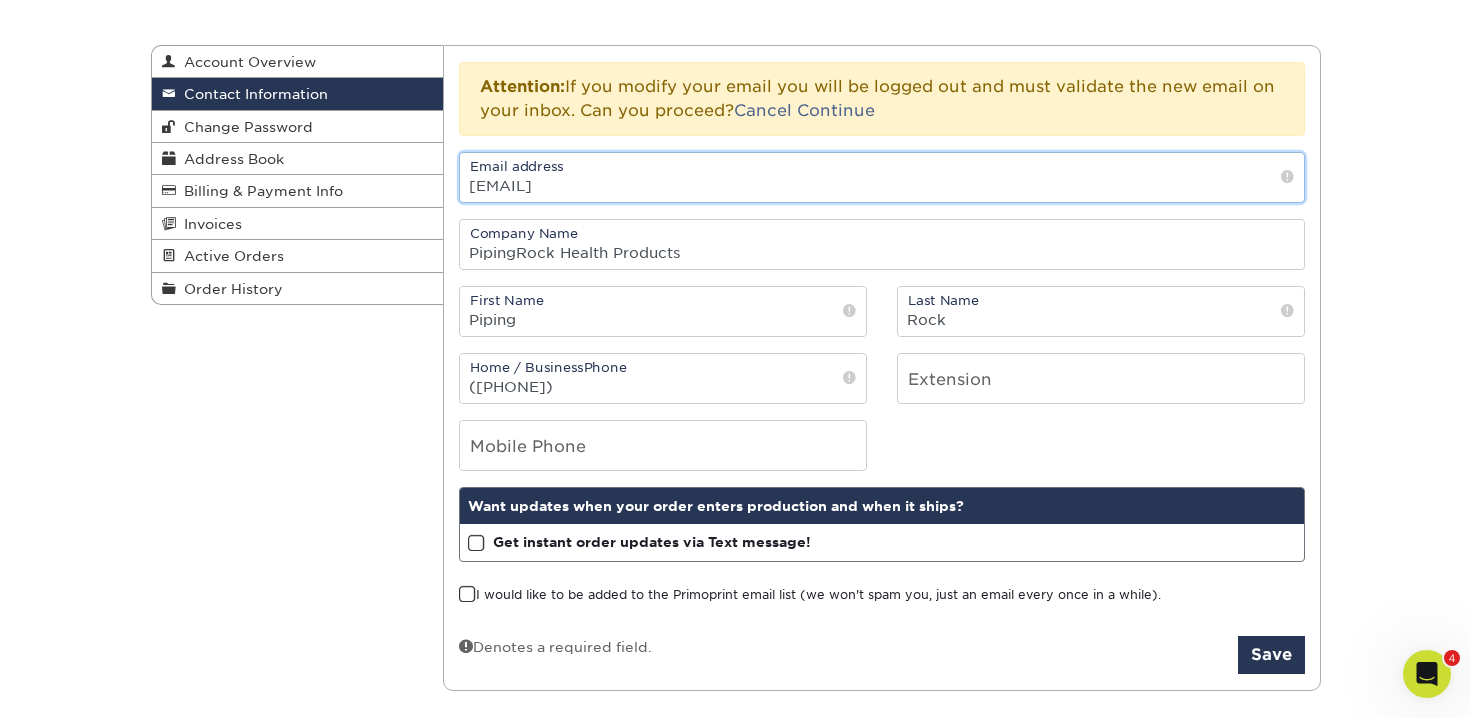 click on "gcarrillo@pipingrock.com" at bounding box center [882, 177] 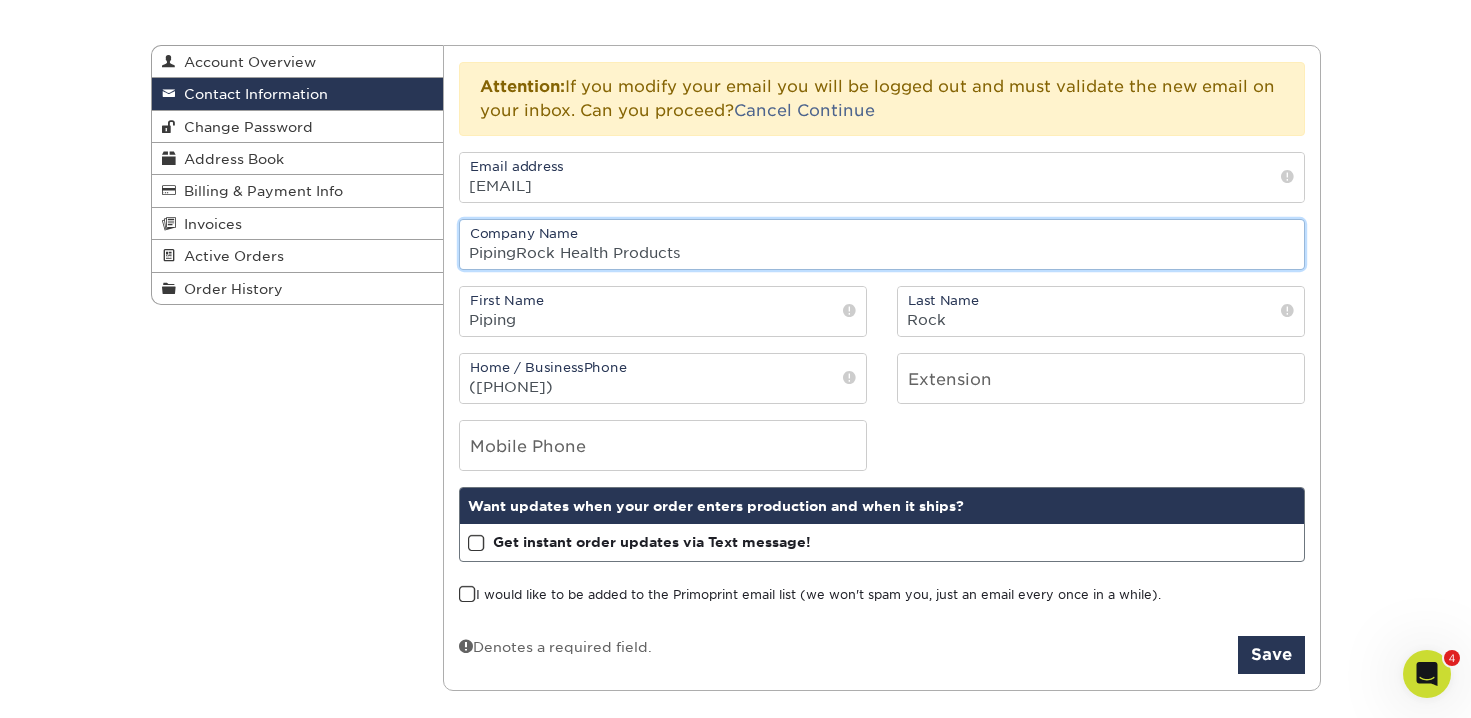 click on "PipingRock Health Products" at bounding box center [882, 244] 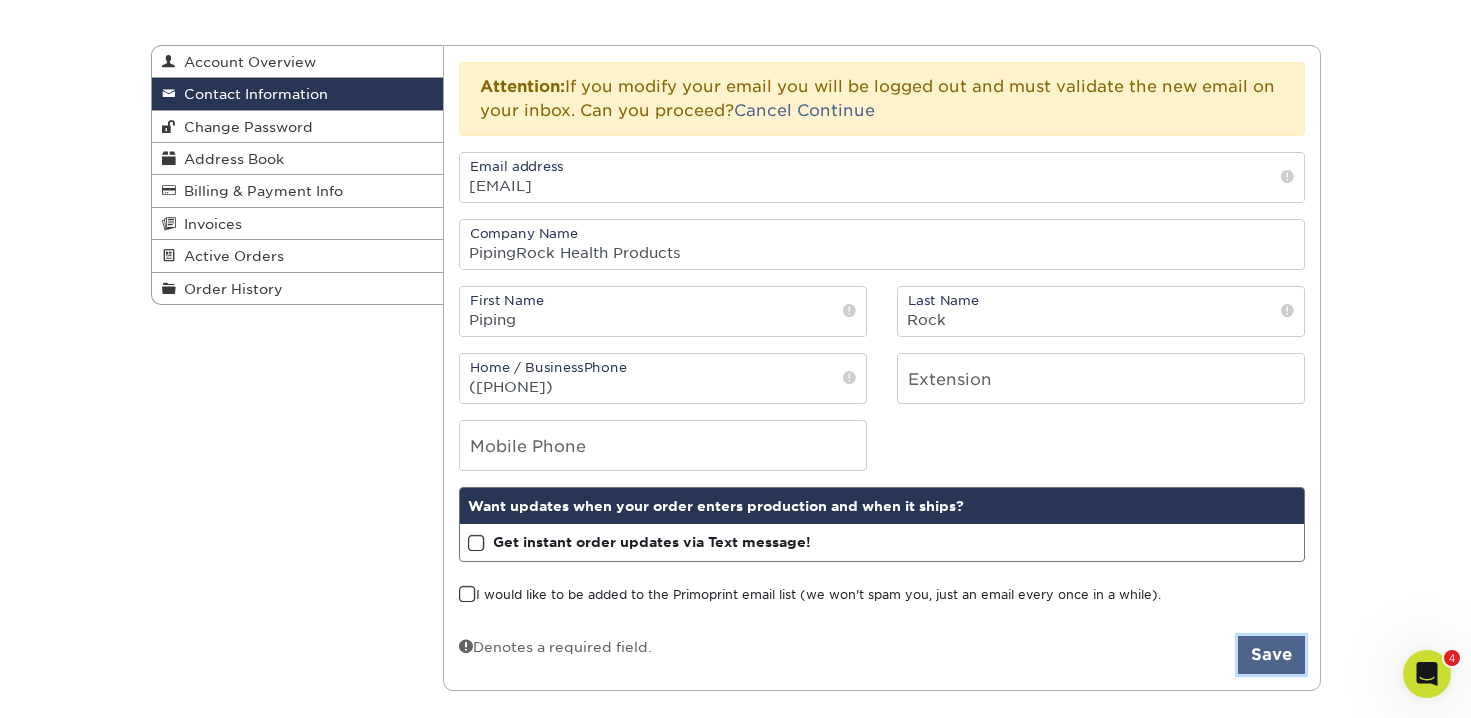 click on "Save" at bounding box center [1271, 655] 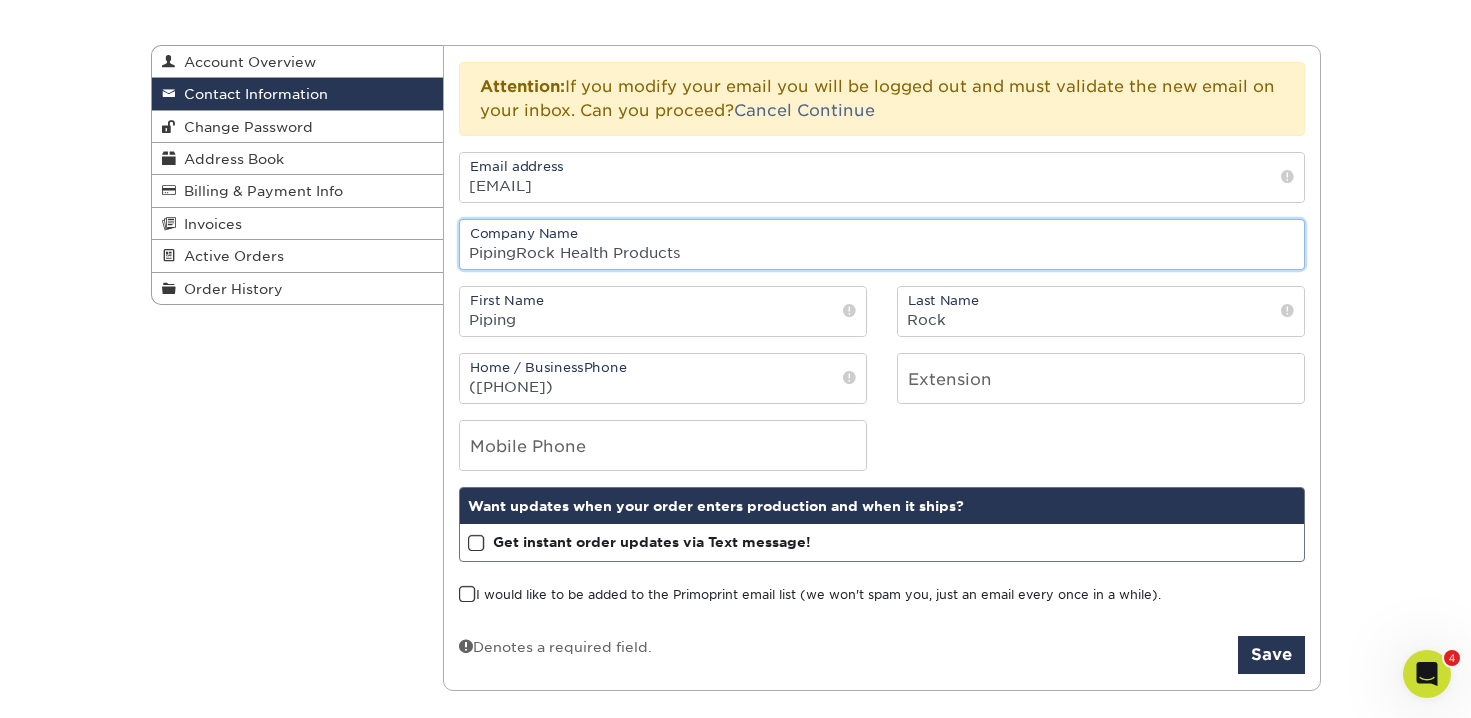 click on "PipingRock Health Products" at bounding box center [882, 244] 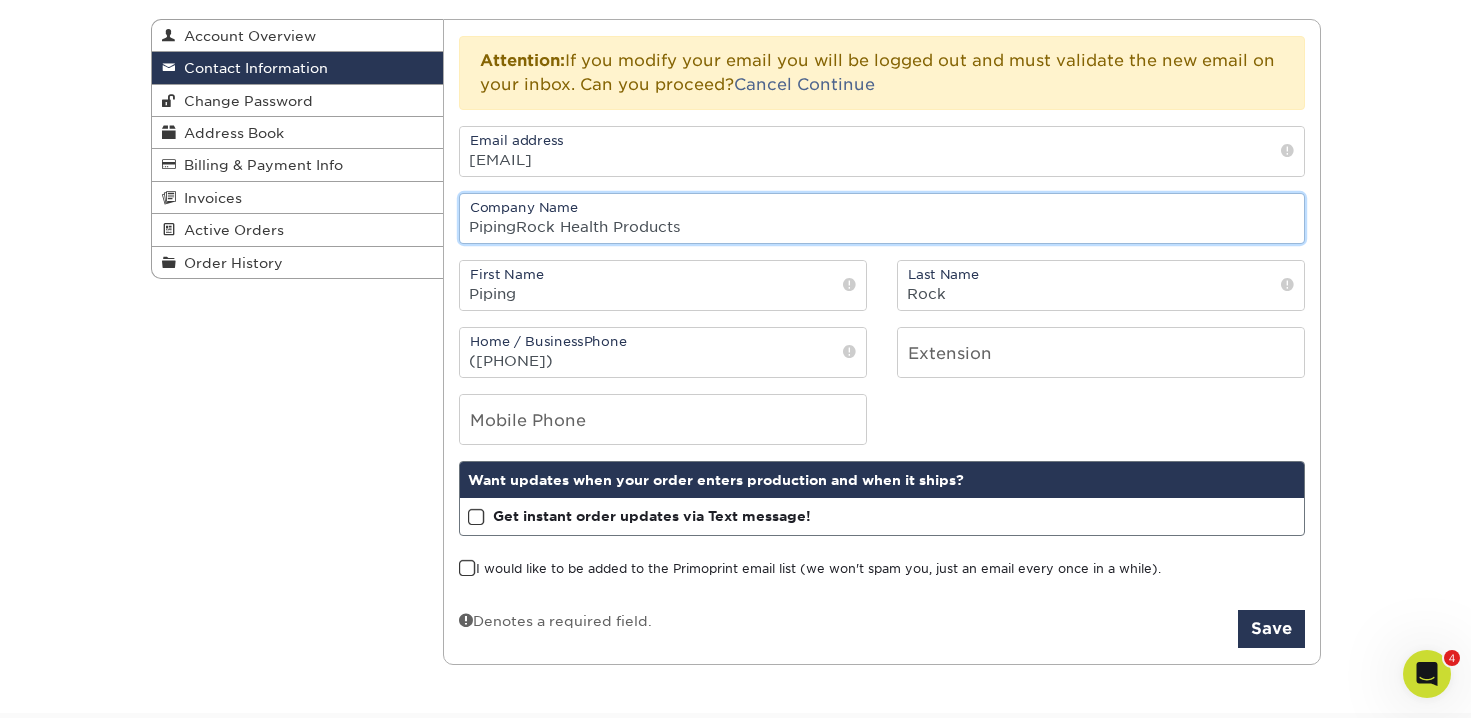 scroll, scrollTop: 209, scrollLeft: 0, axis: vertical 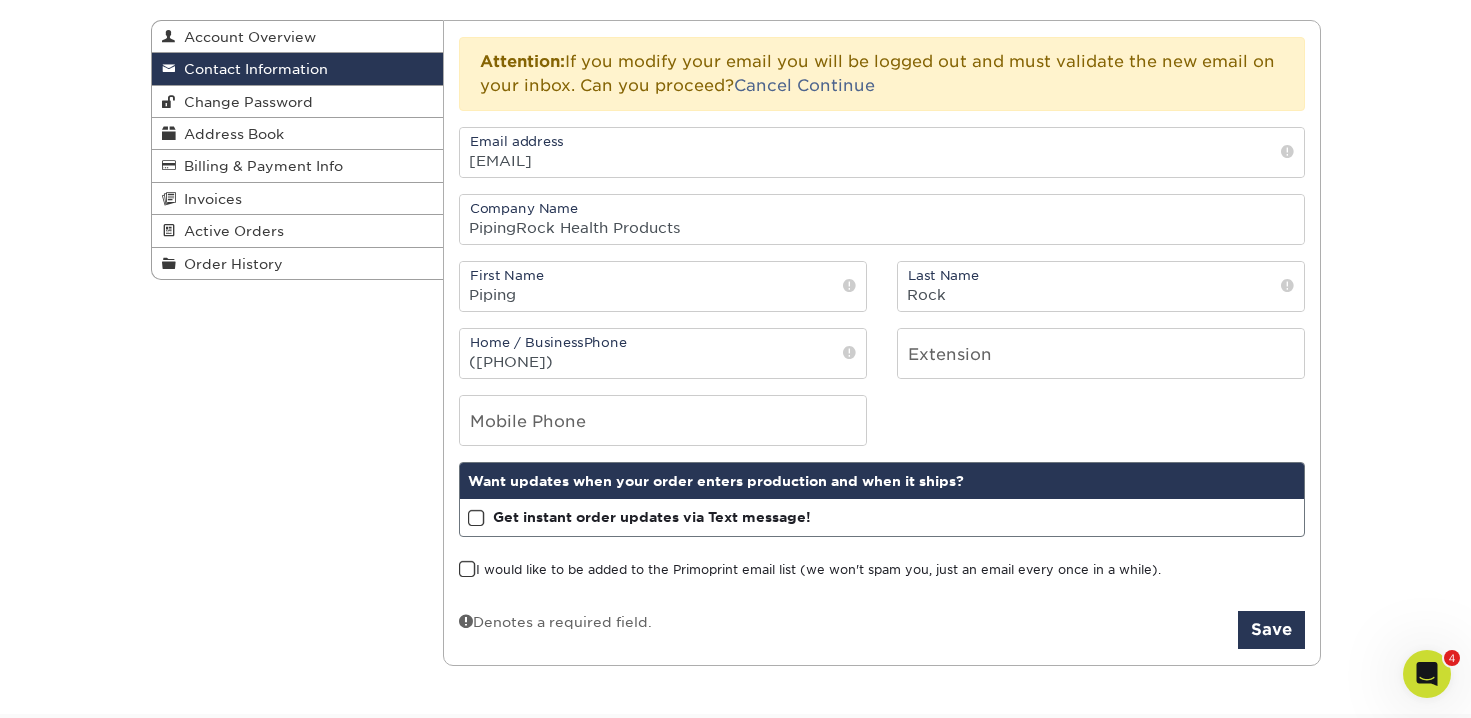 click on "Mobile Phone" at bounding box center [882, 420] 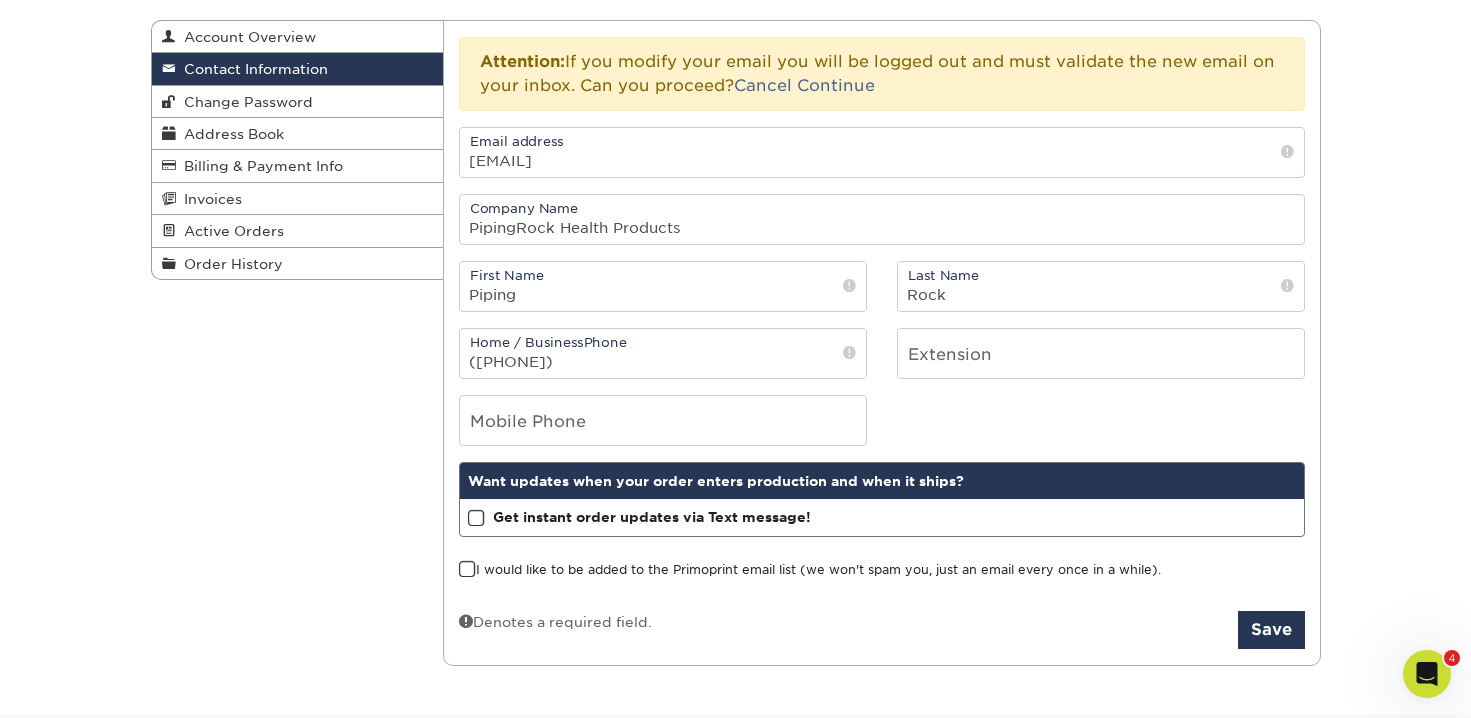click on "Attention:  If you modify your email you will be logged out and must validate the new email on your inbox. Can you proceed?
Cancel   Continue" at bounding box center [882, 74] 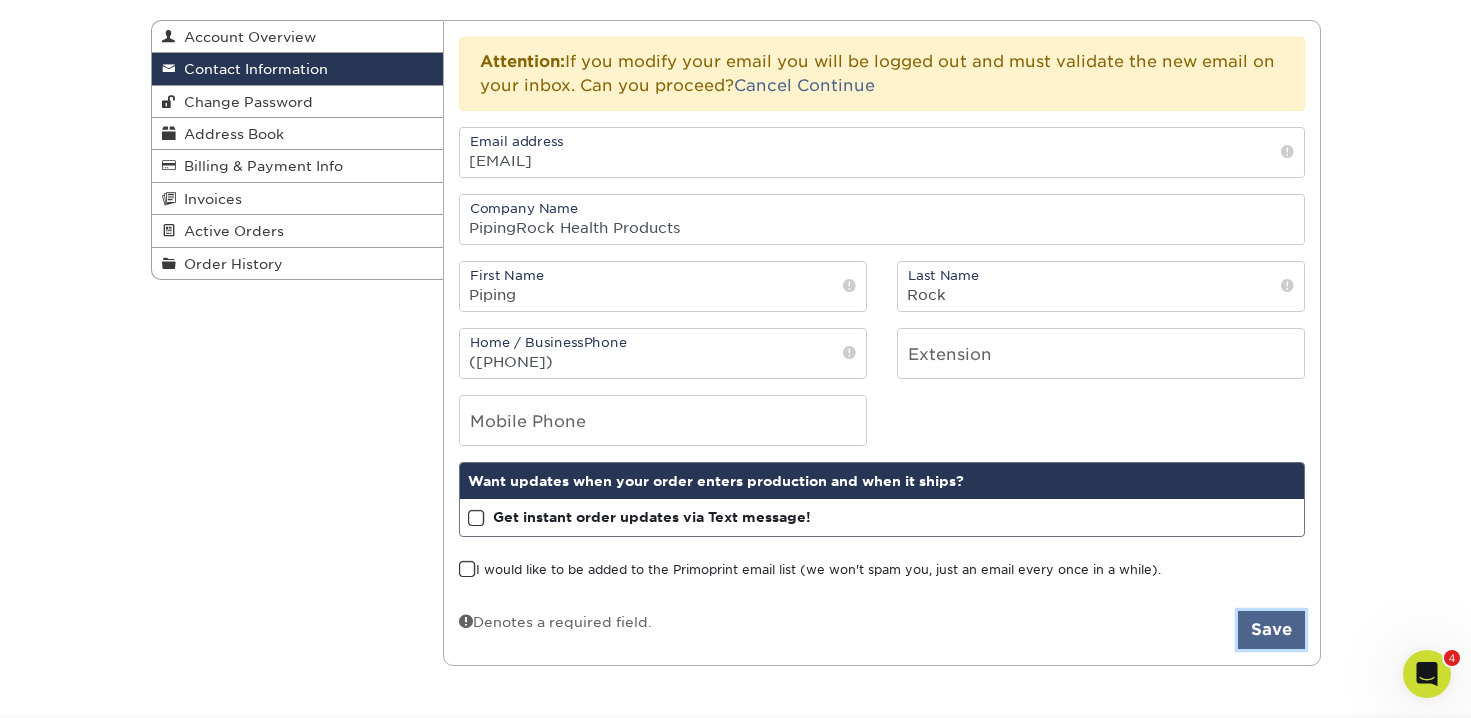 click on "Save" at bounding box center [1271, 630] 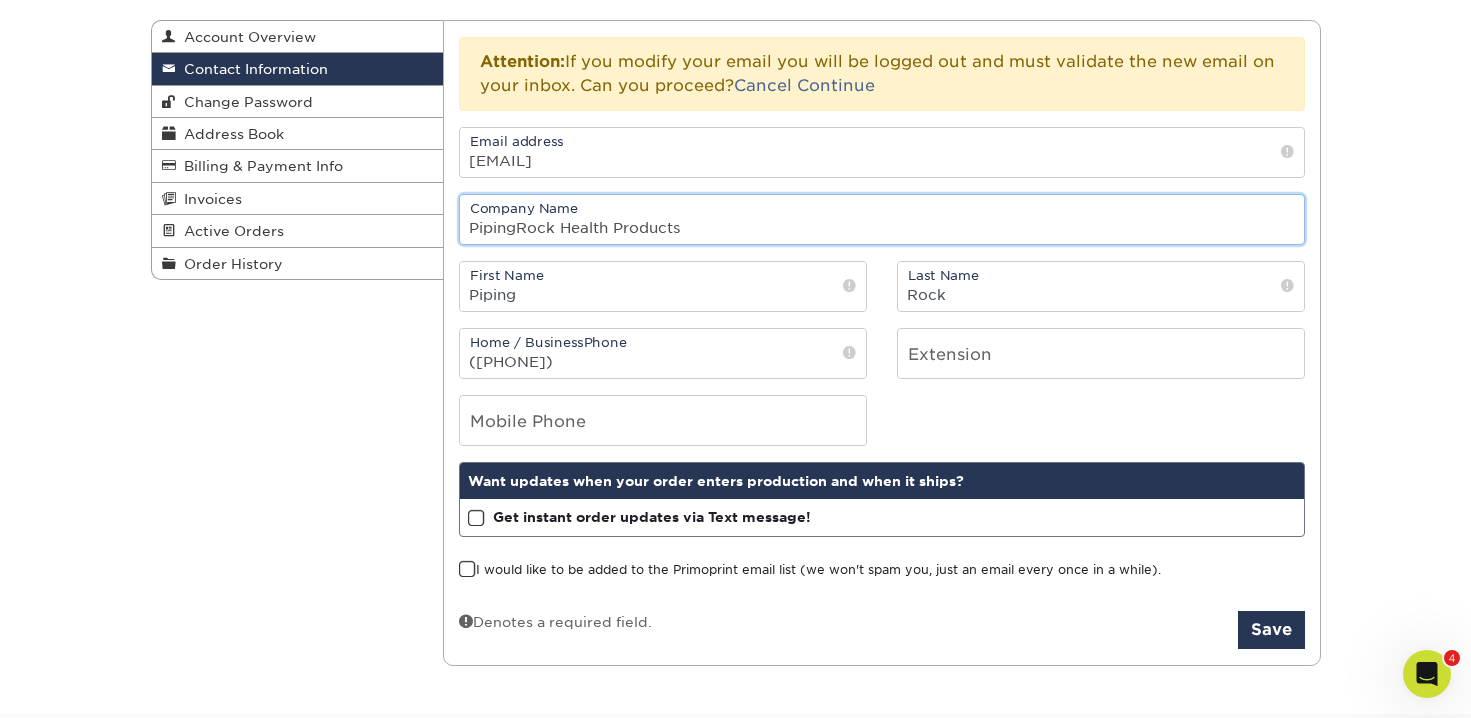 click on "PipingRock Health Products" at bounding box center (882, 219) 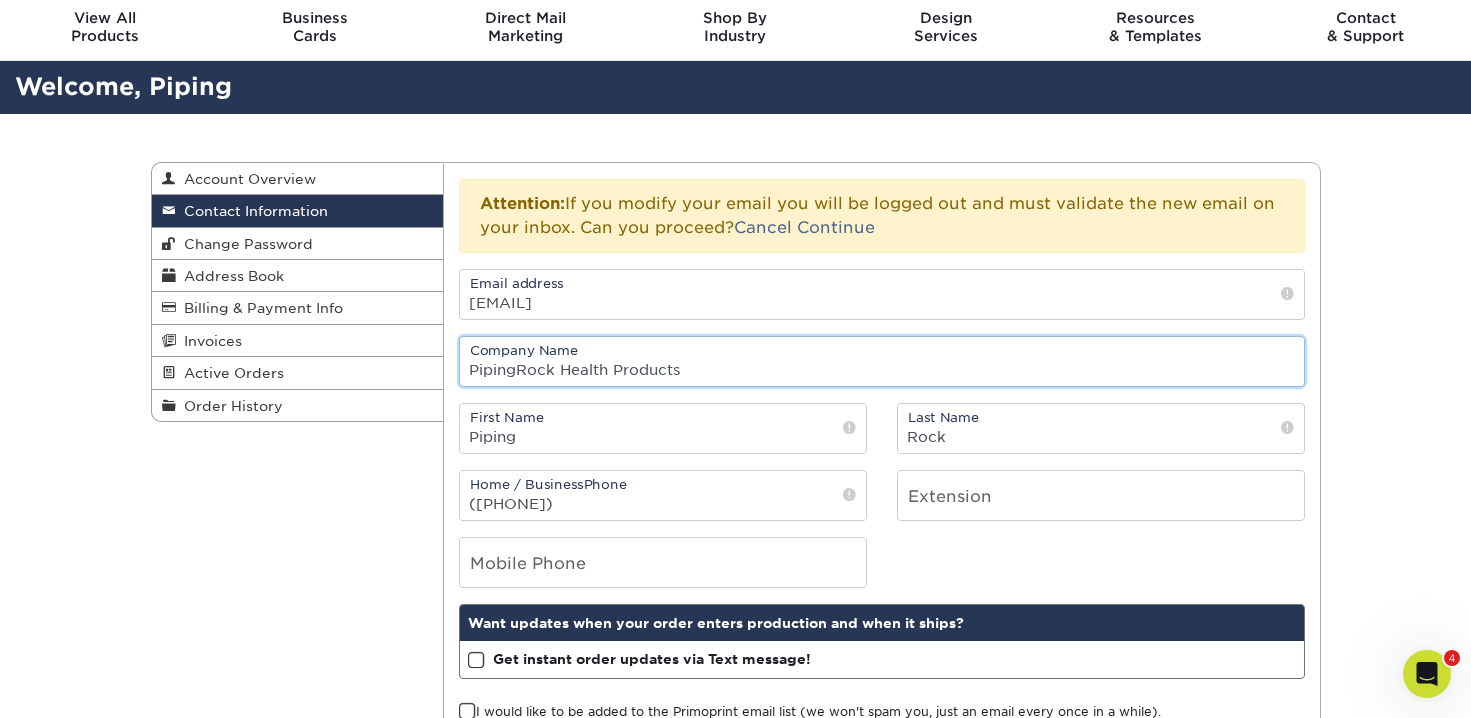 scroll, scrollTop: 0, scrollLeft: 0, axis: both 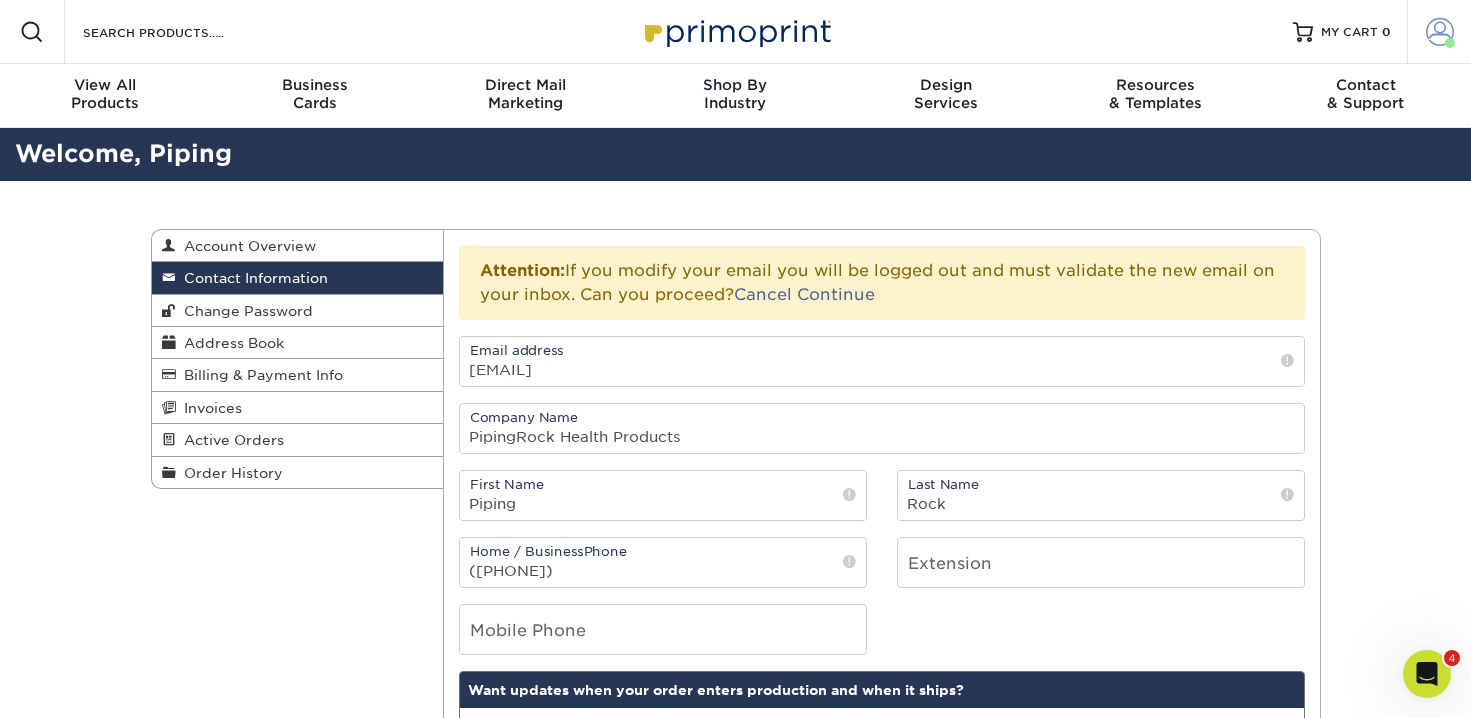 click at bounding box center (1440, 32) 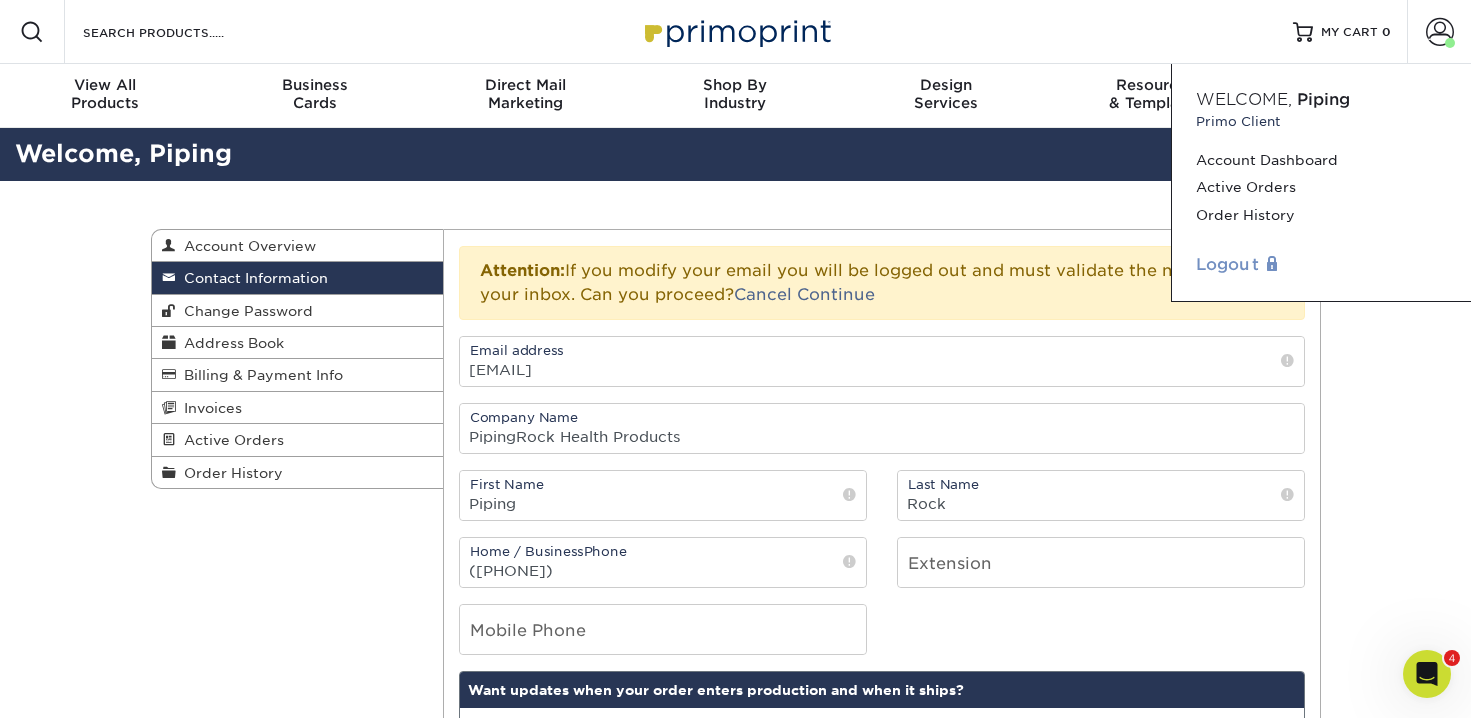 click on "Logout" at bounding box center (1321, 265) 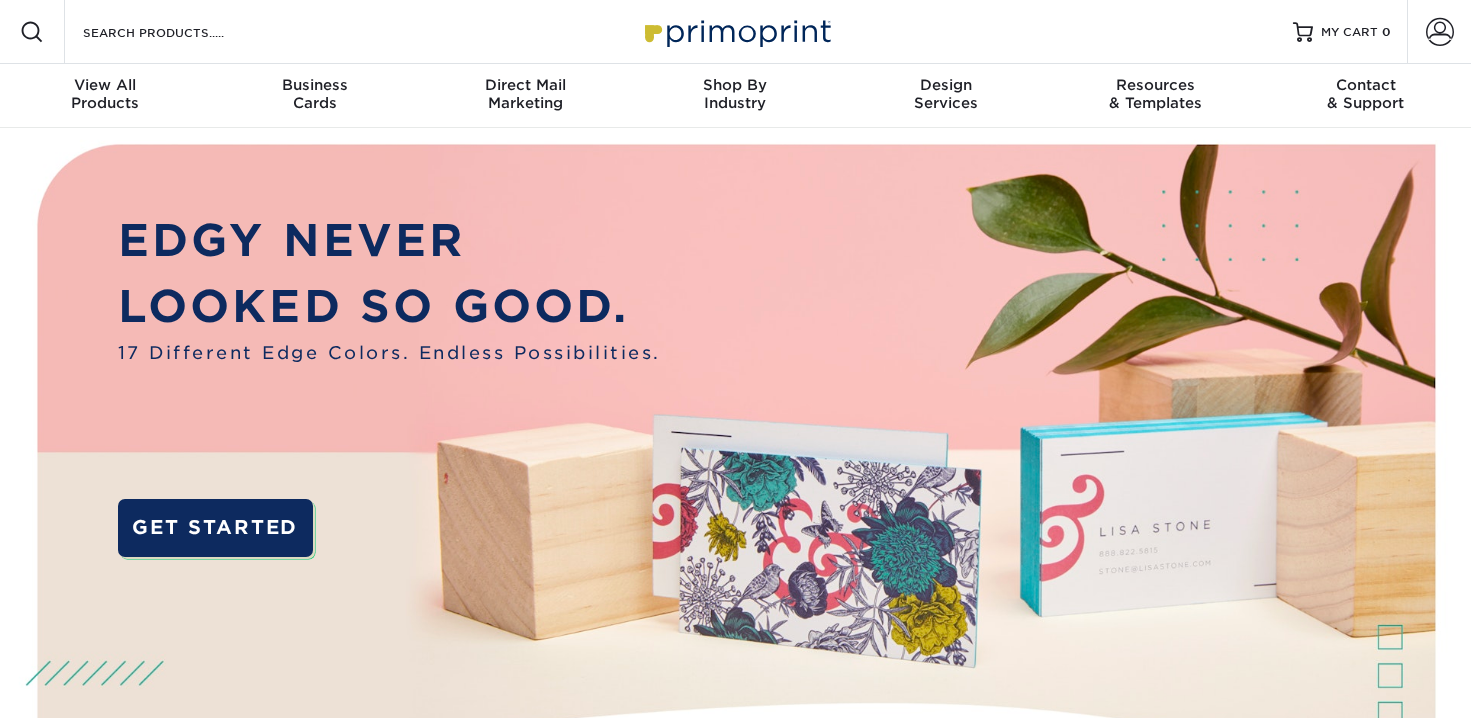 scroll, scrollTop: 0, scrollLeft: 0, axis: both 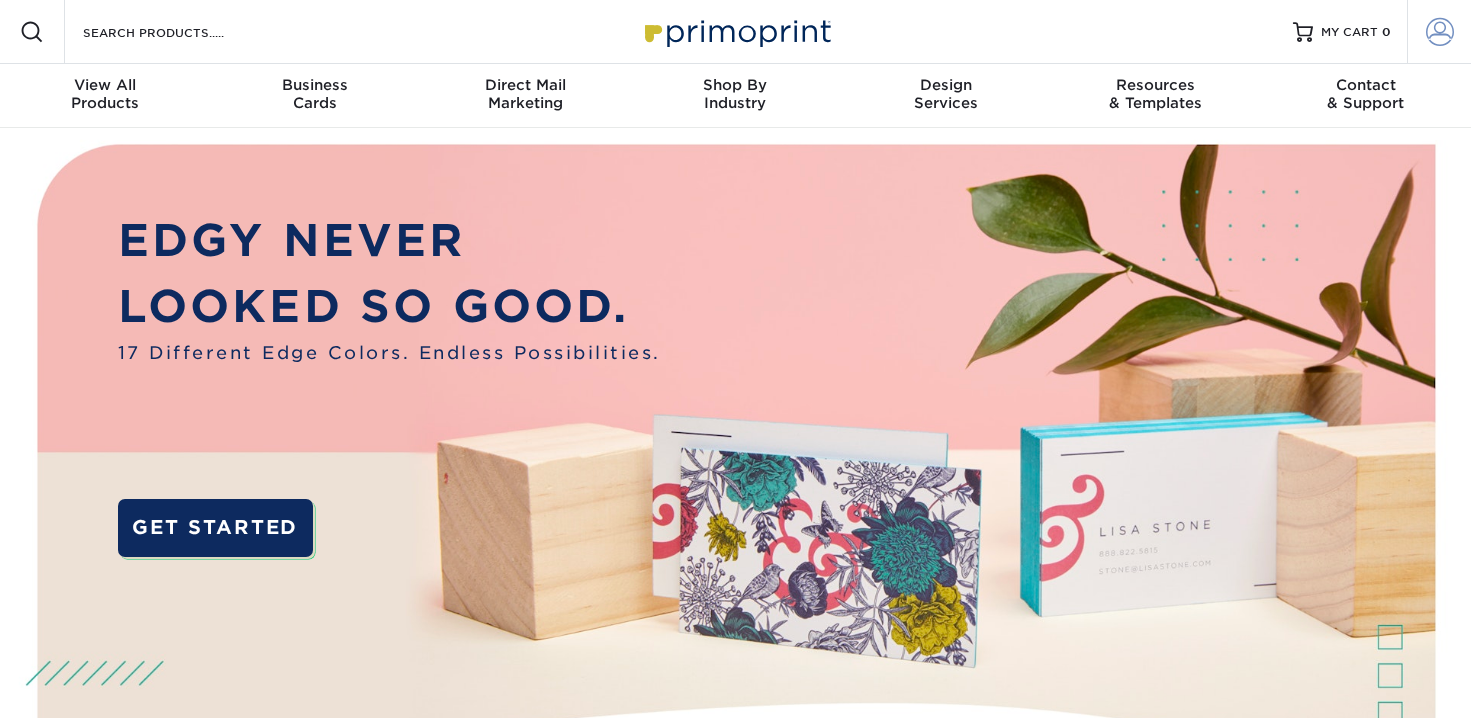 type on "[EMAIL]" 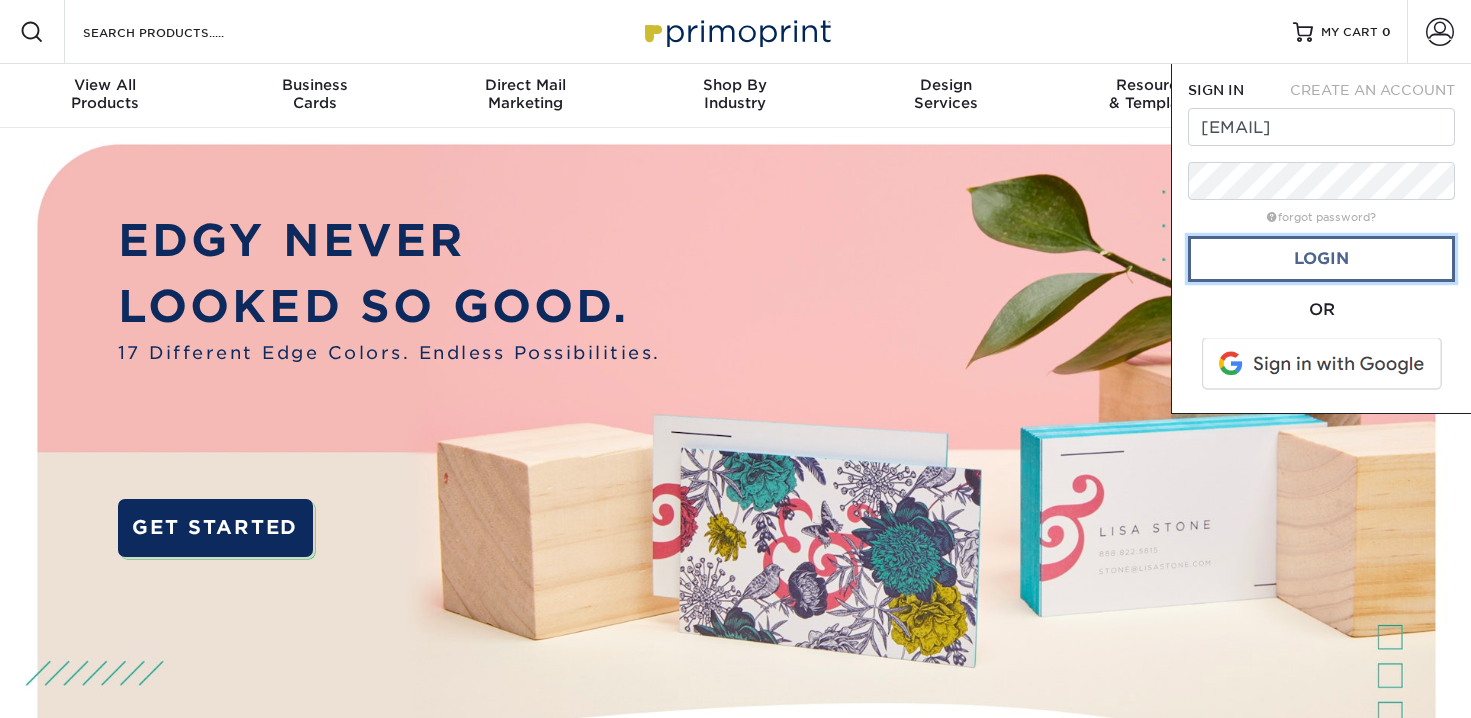 click on "Login" at bounding box center (1321, 259) 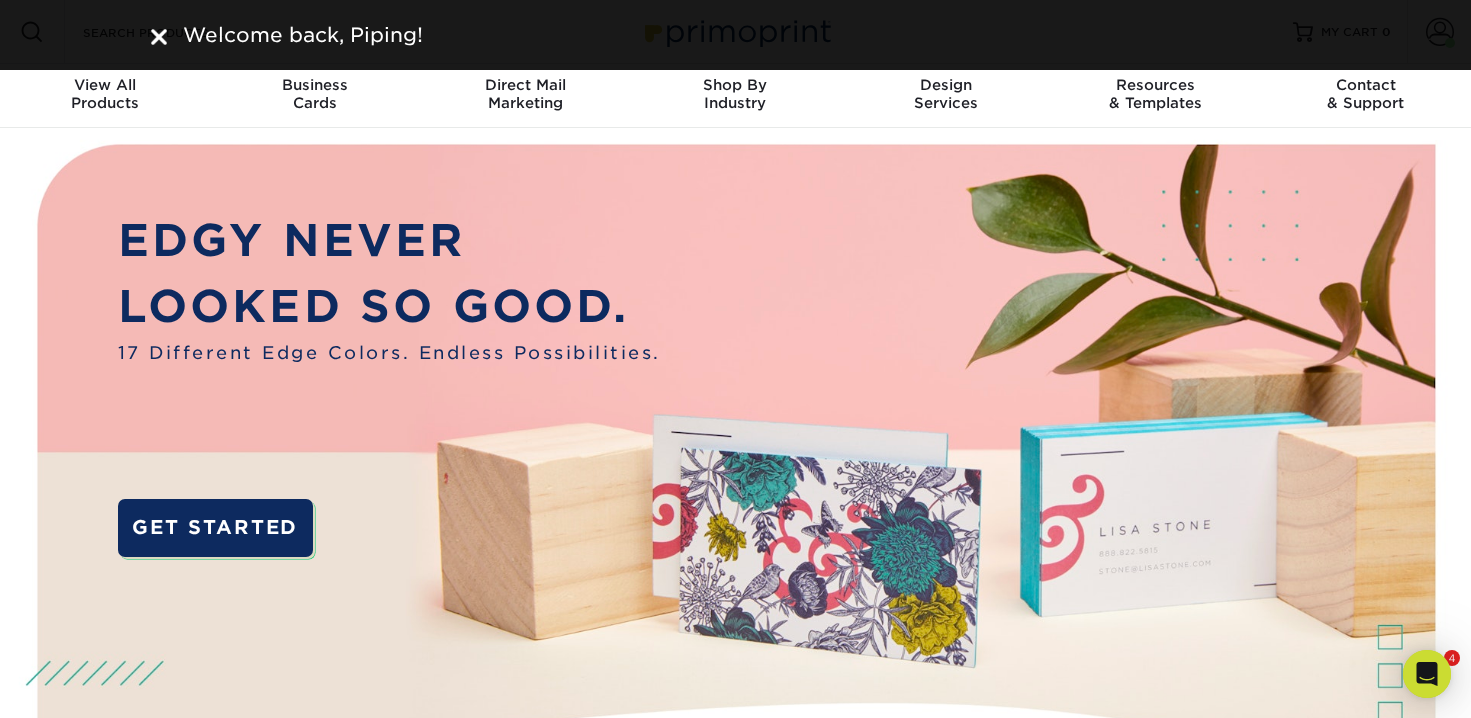 scroll, scrollTop: 0, scrollLeft: 0, axis: both 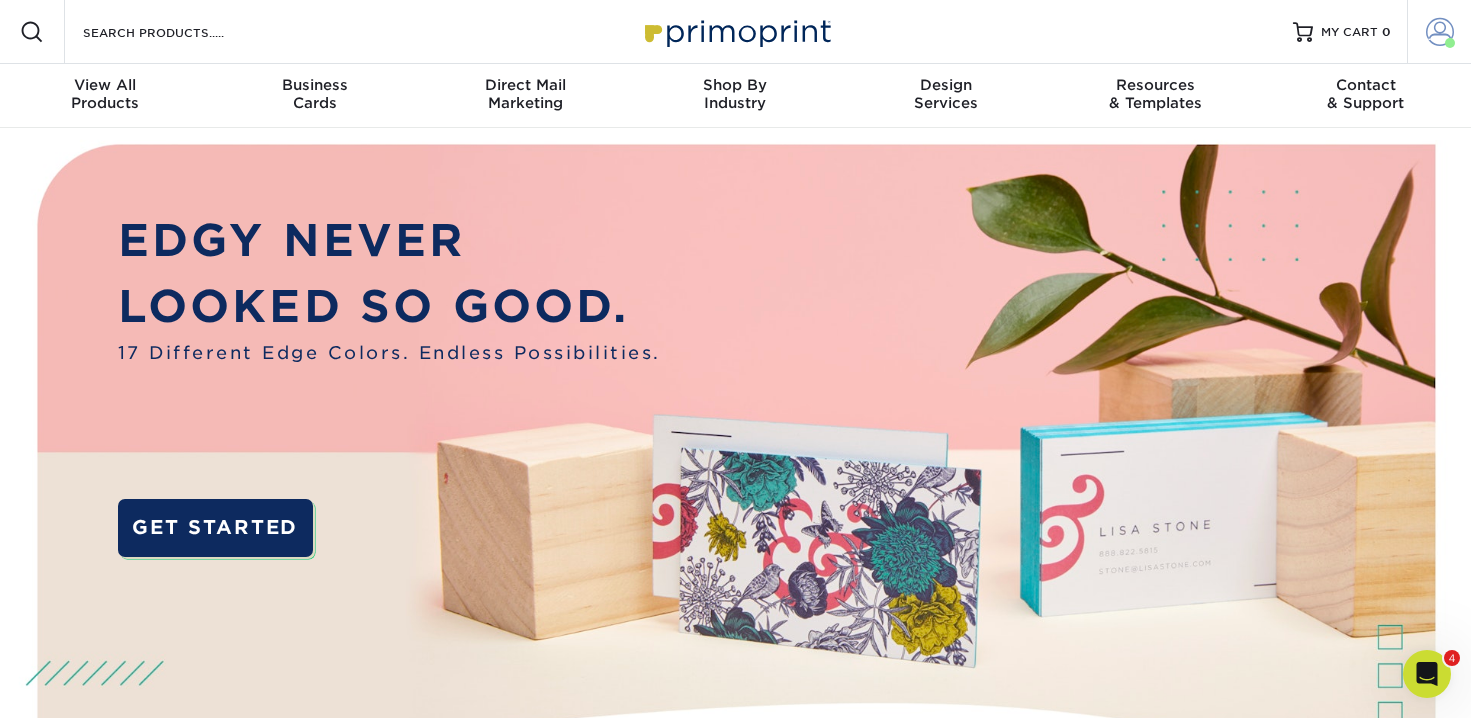 click on "Account" at bounding box center [1439, 32] 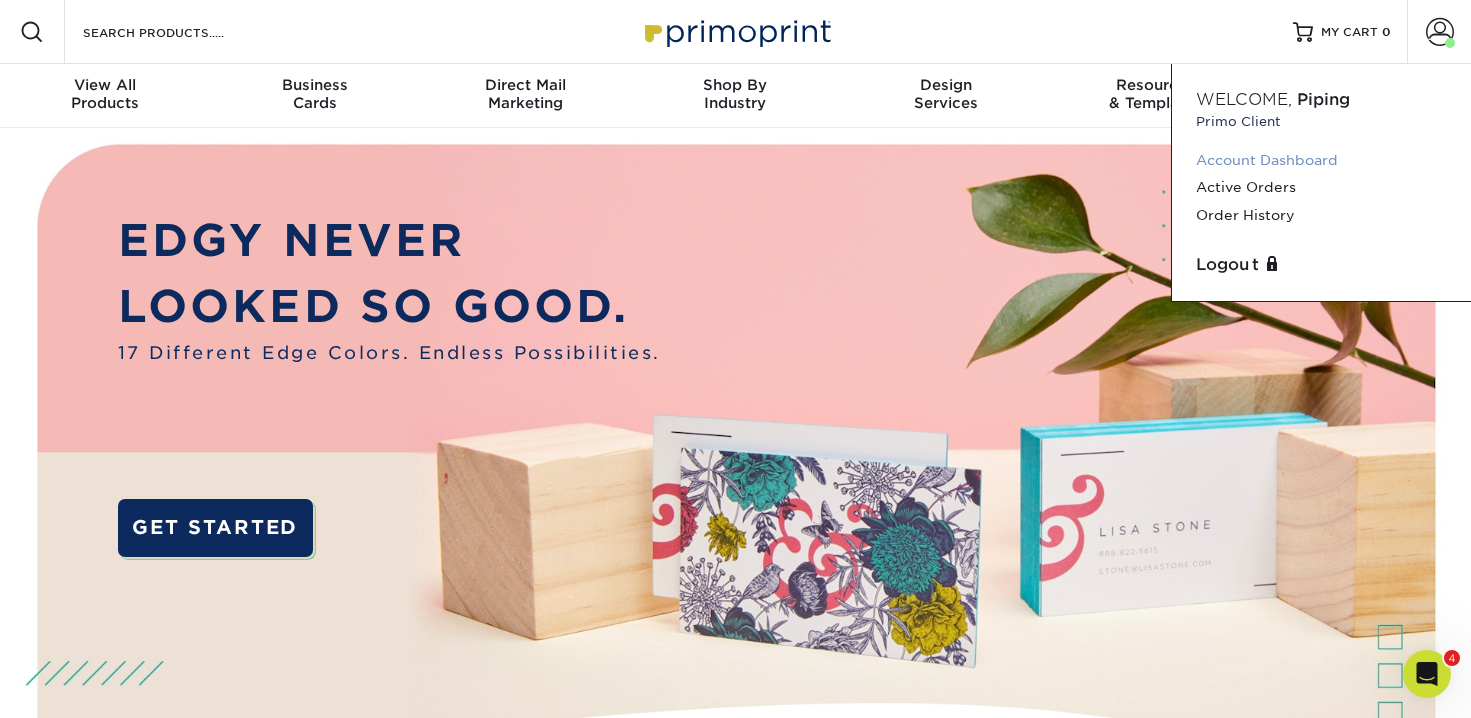 click on "Account Dashboard" at bounding box center [1321, 160] 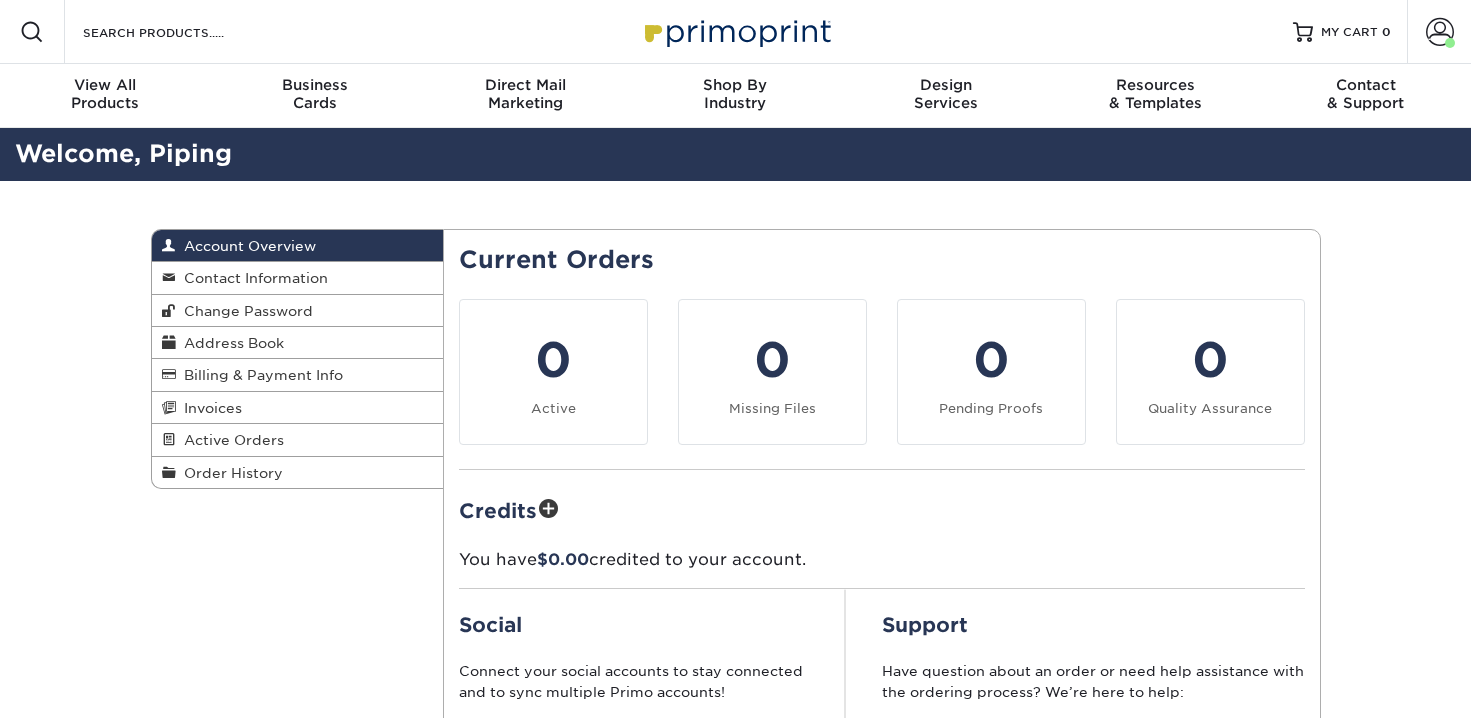 scroll, scrollTop: 0, scrollLeft: 0, axis: both 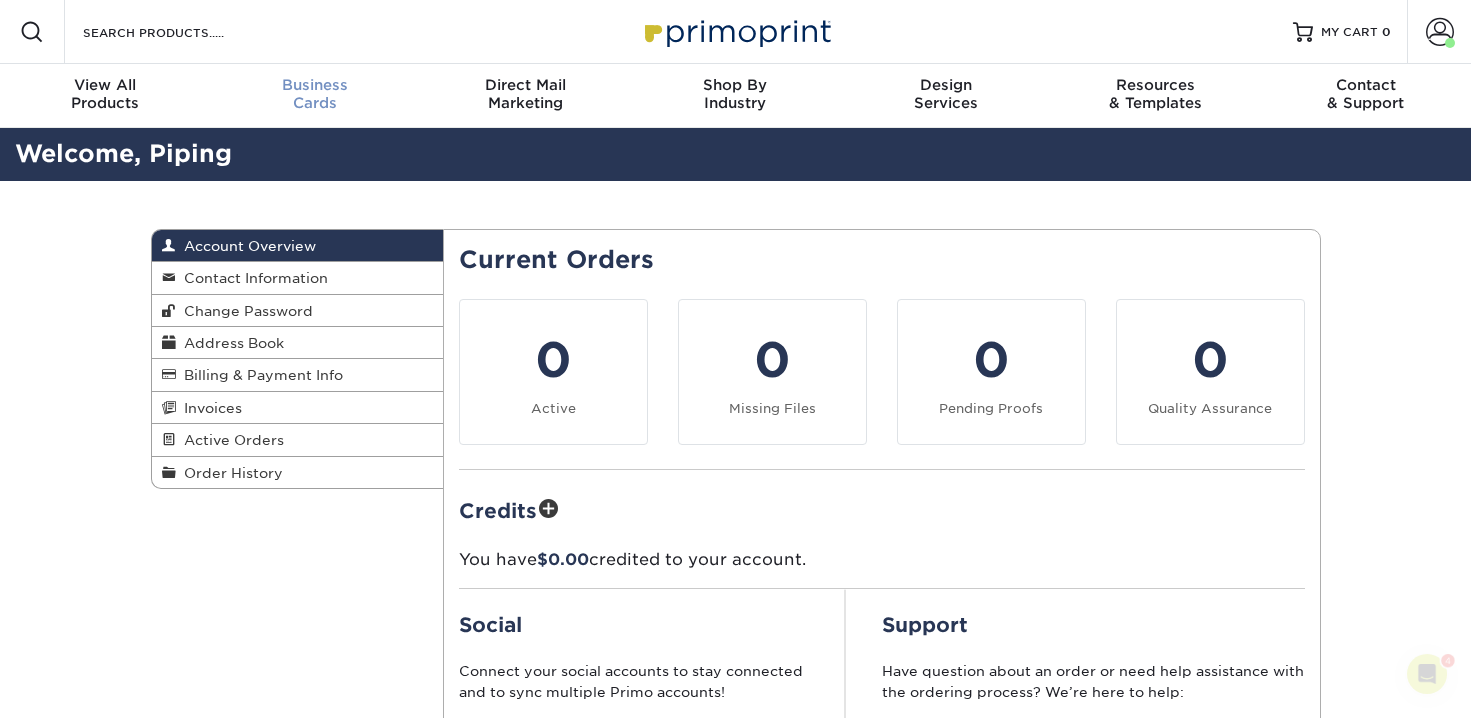 click on "Business  Cards" at bounding box center [315, 94] 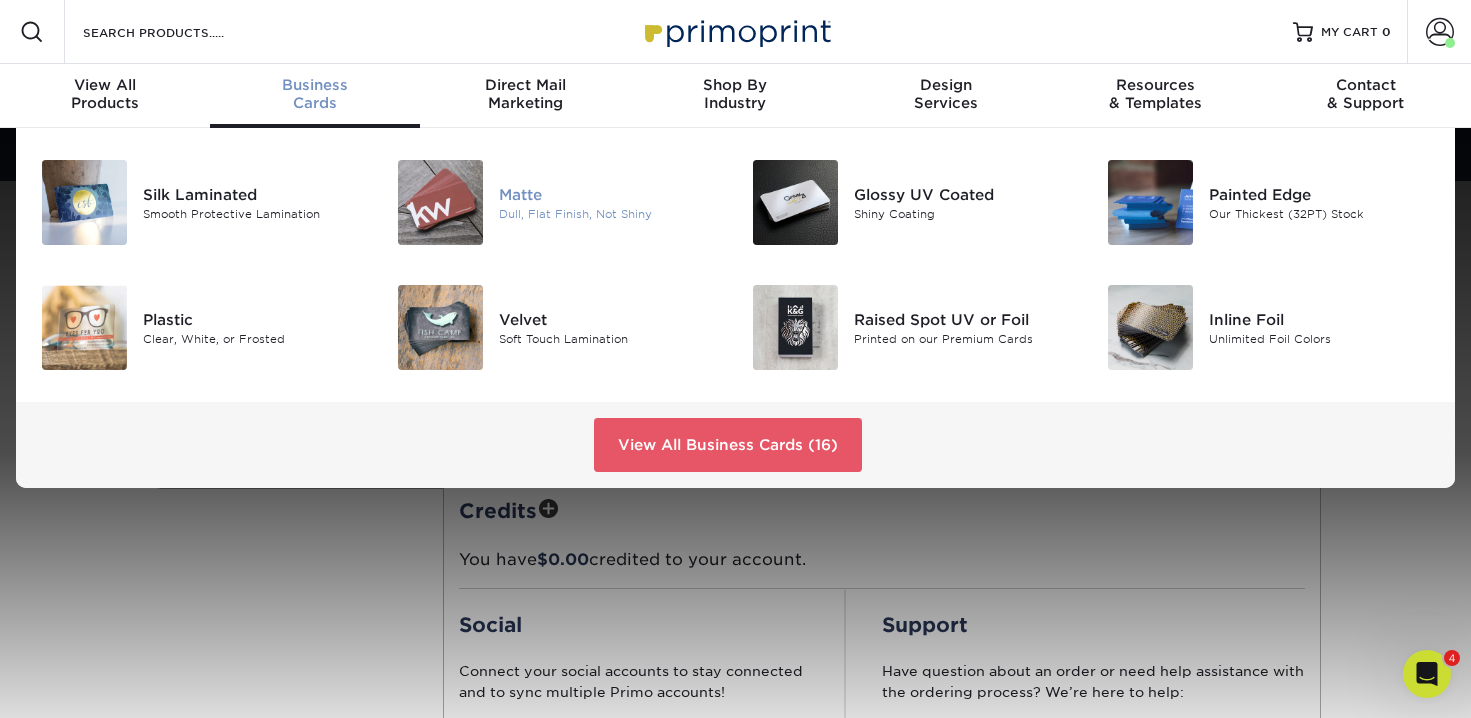 click at bounding box center [440, 202] 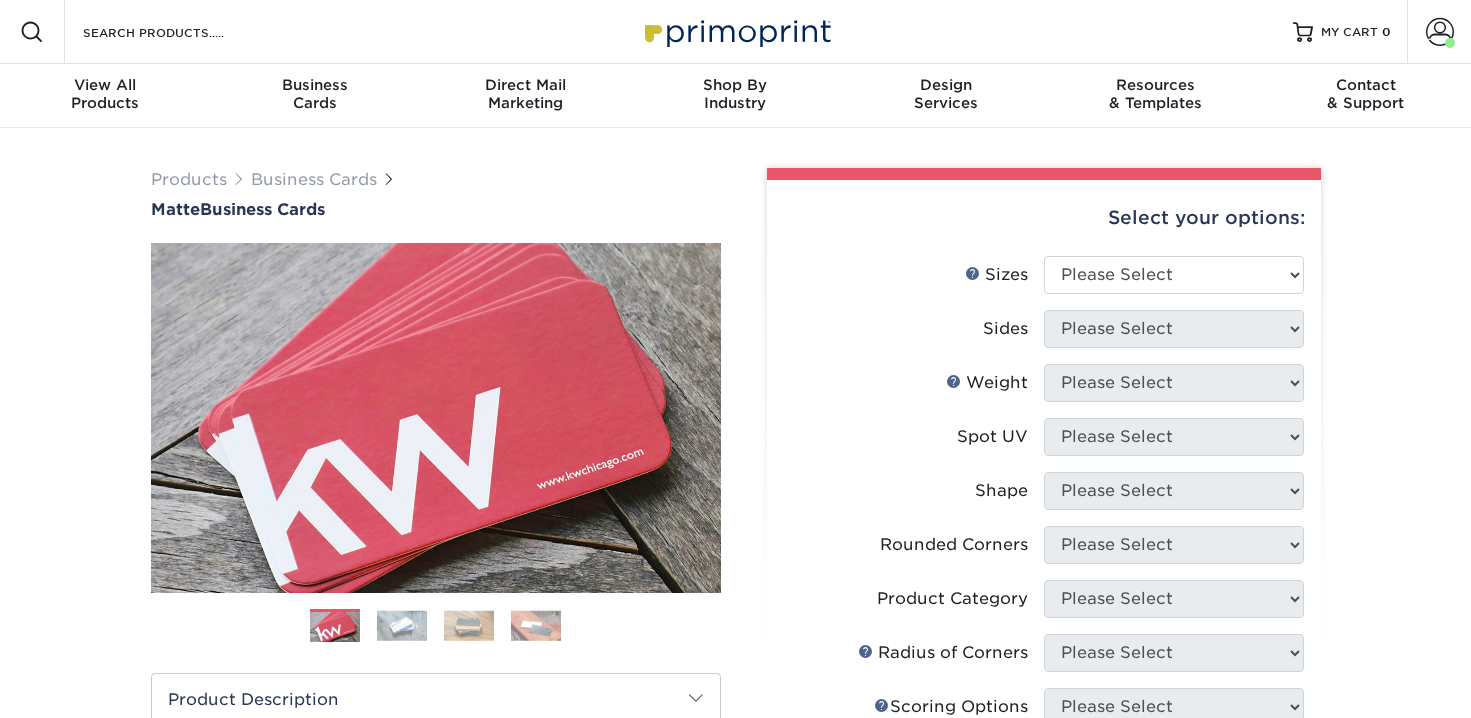 scroll, scrollTop: 0, scrollLeft: 0, axis: both 